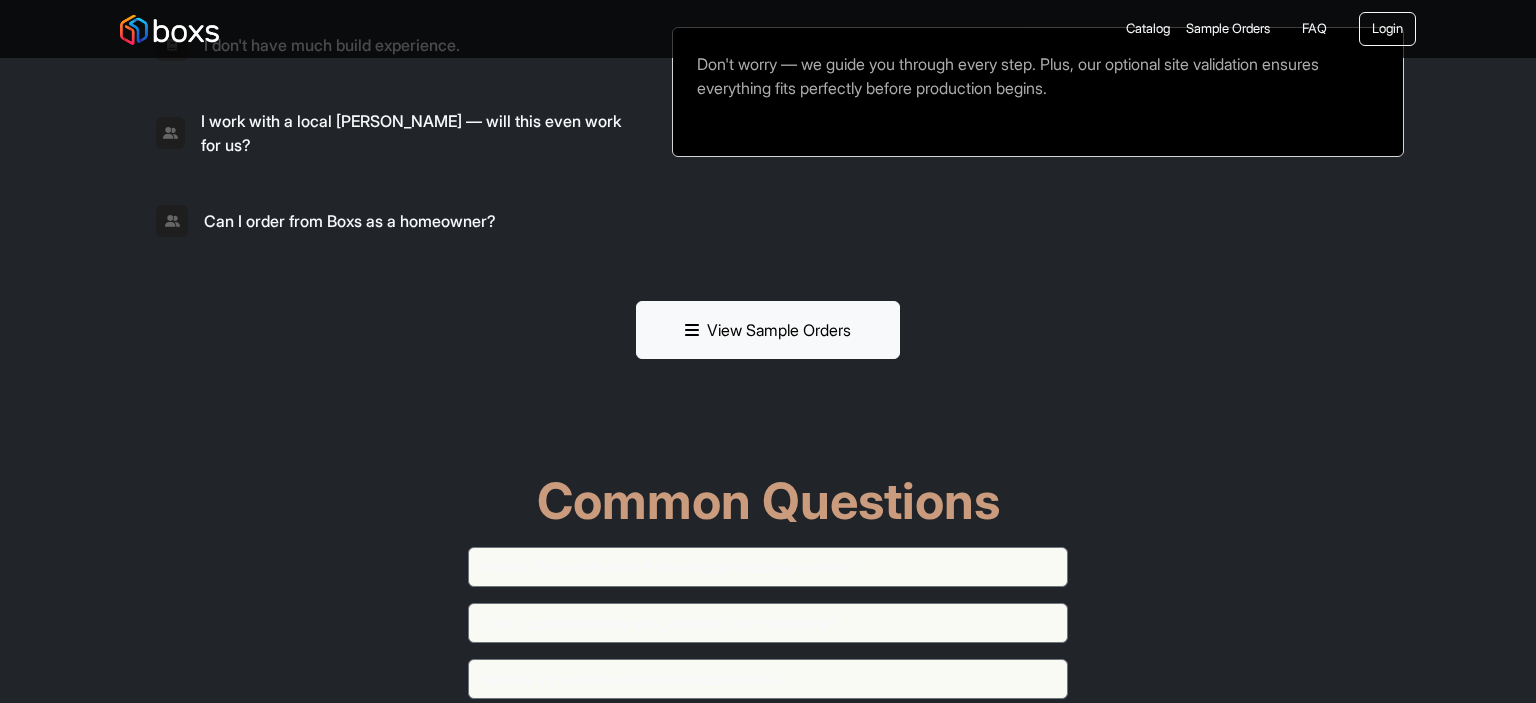 scroll, scrollTop: 5354, scrollLeft: 0, axis: vertical 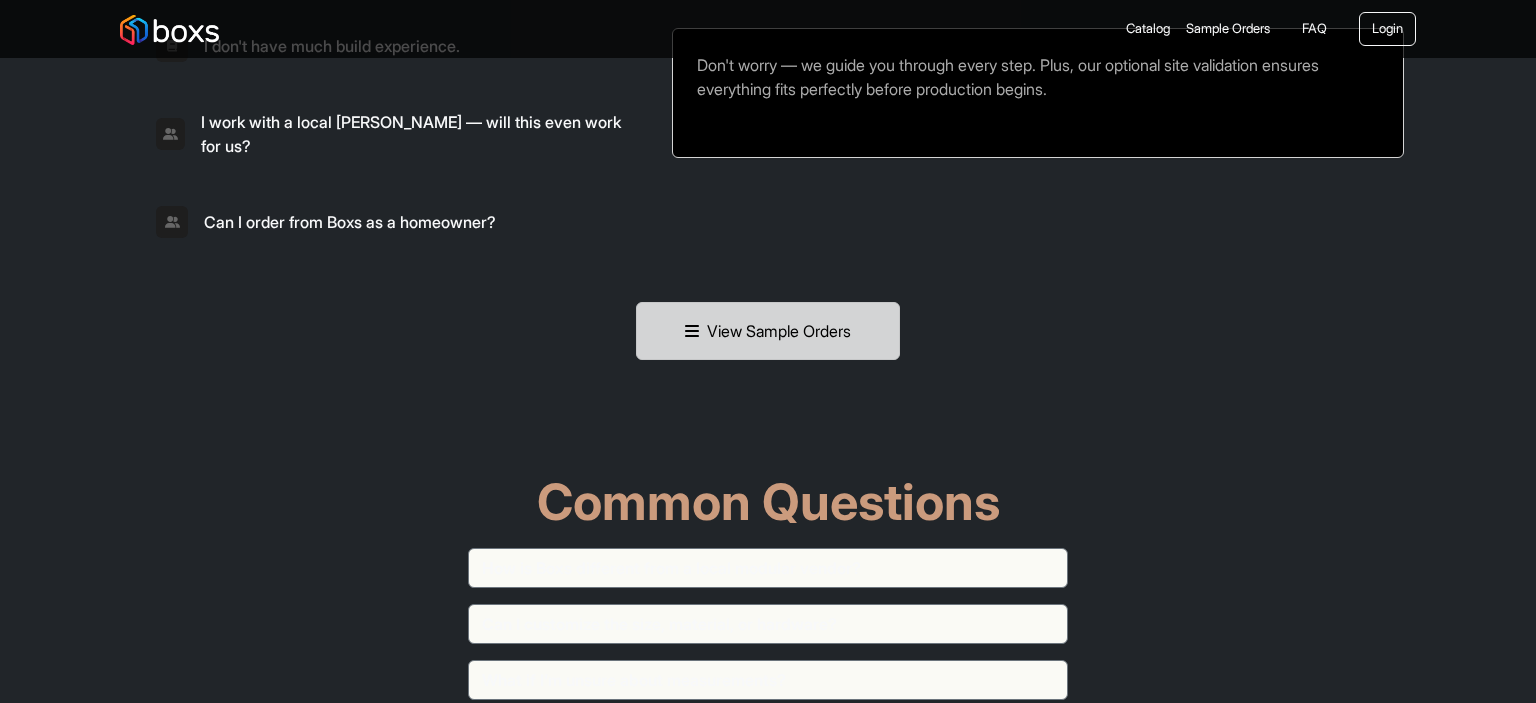 click on "View Sample Orders" at bounding box center [768, 331] 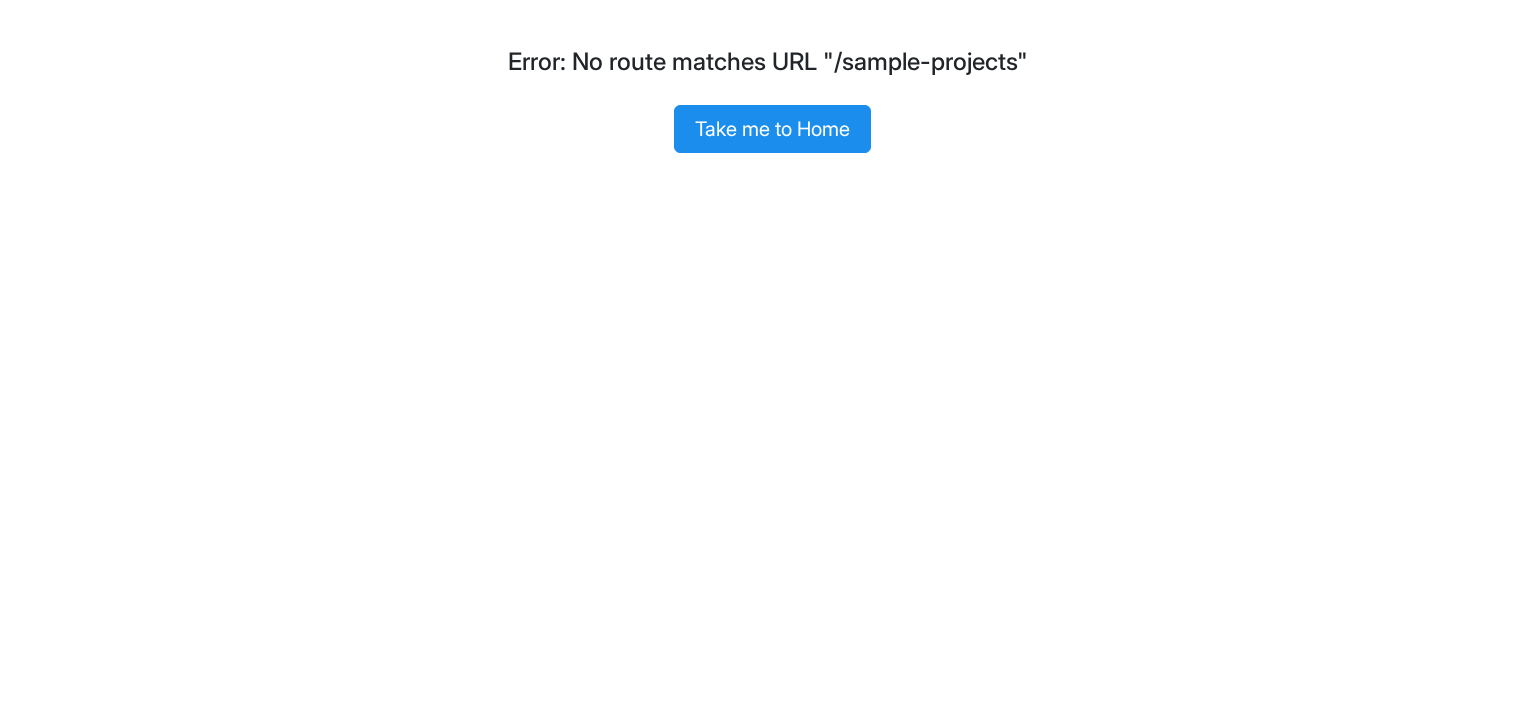 scroll, scrollTop: 0, scrollLeft: 0, axis: both 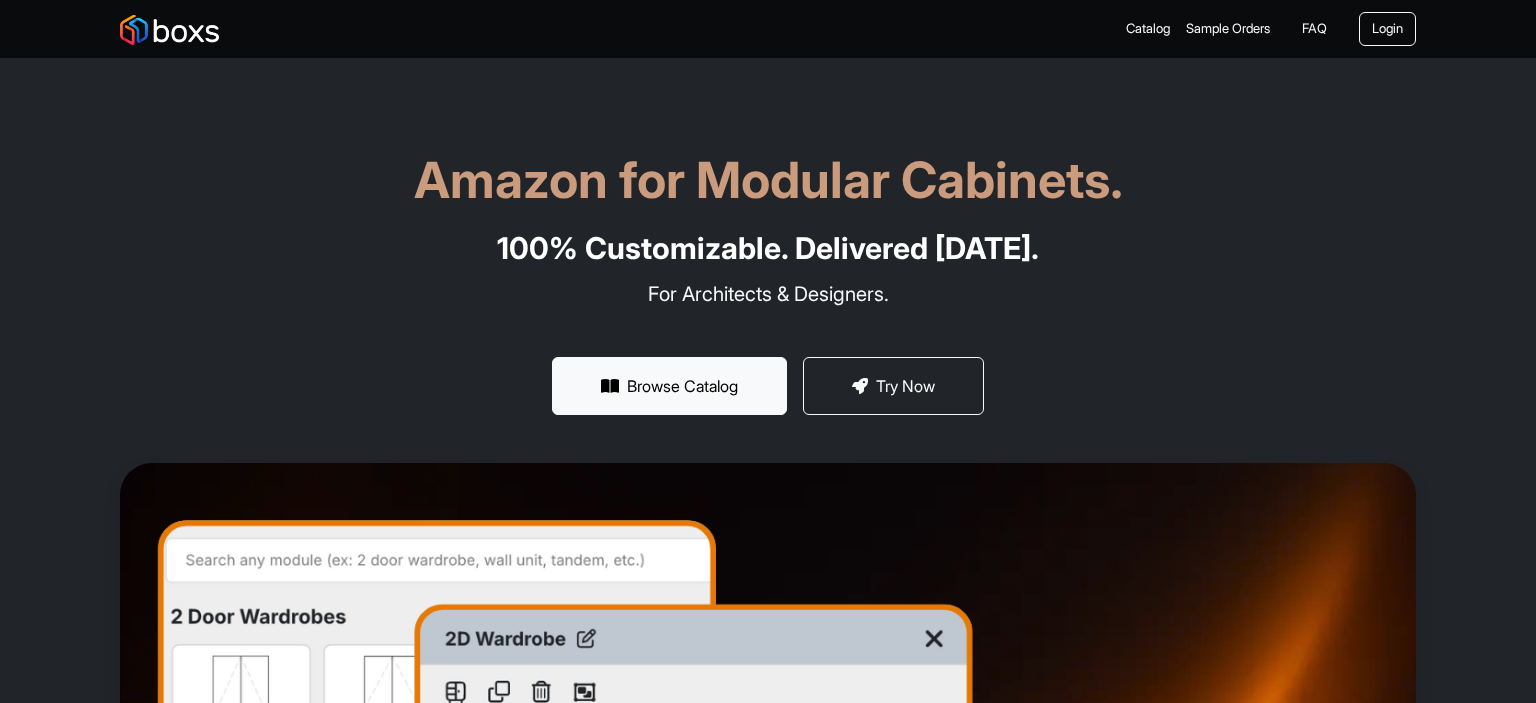 click on "Sample Orders" at bounding box center (1228, 29) 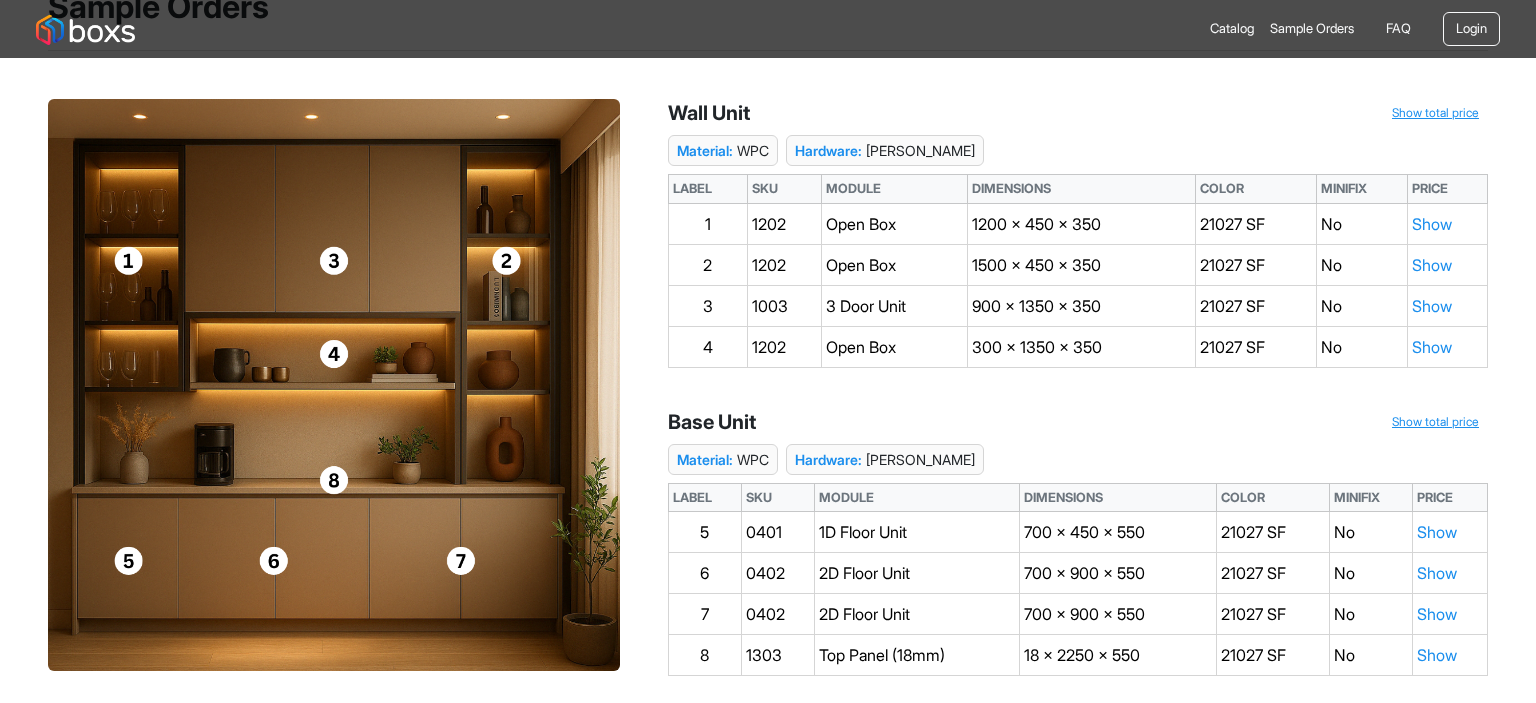 scroll, scrollTop: 83, scrollLeft: 0, axis: vertical 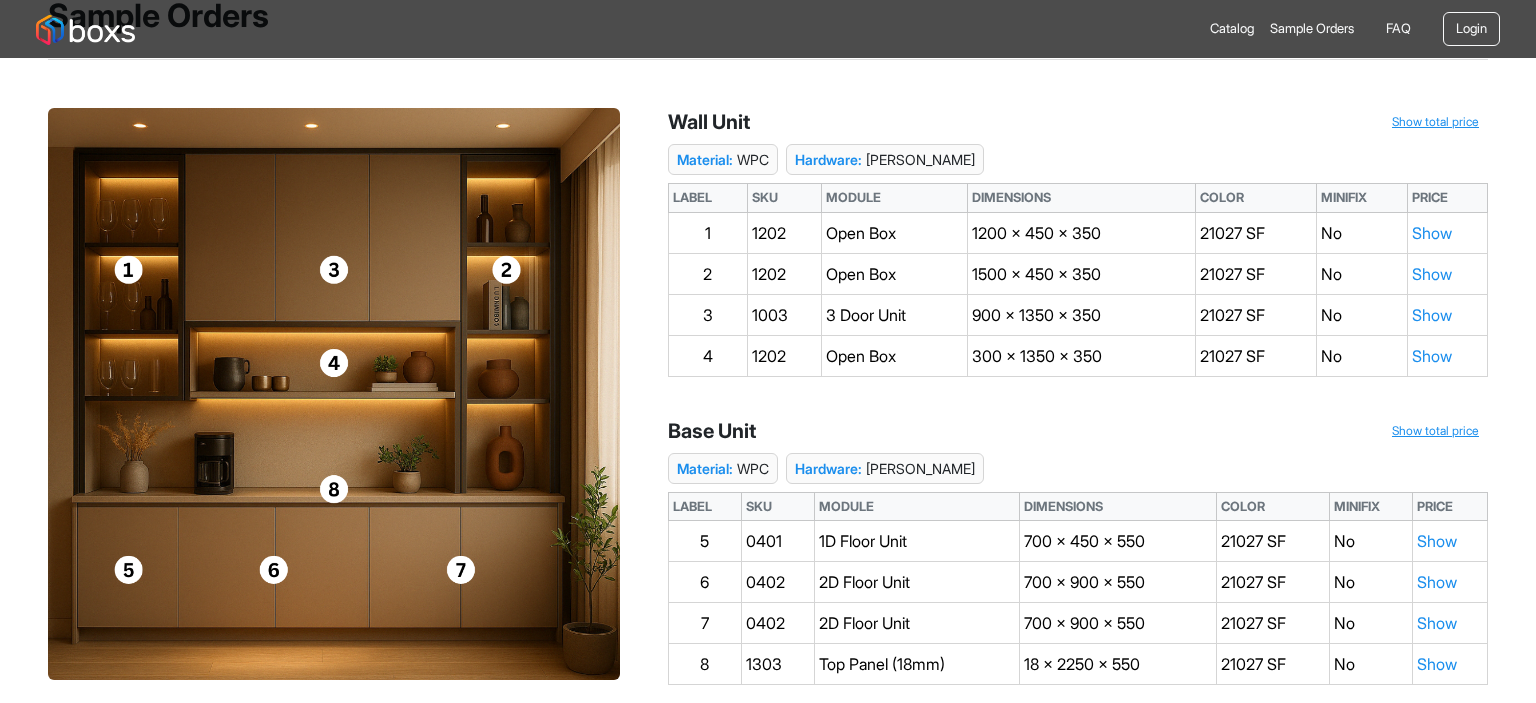 click on "Show" at bounding box center (1447, 232) 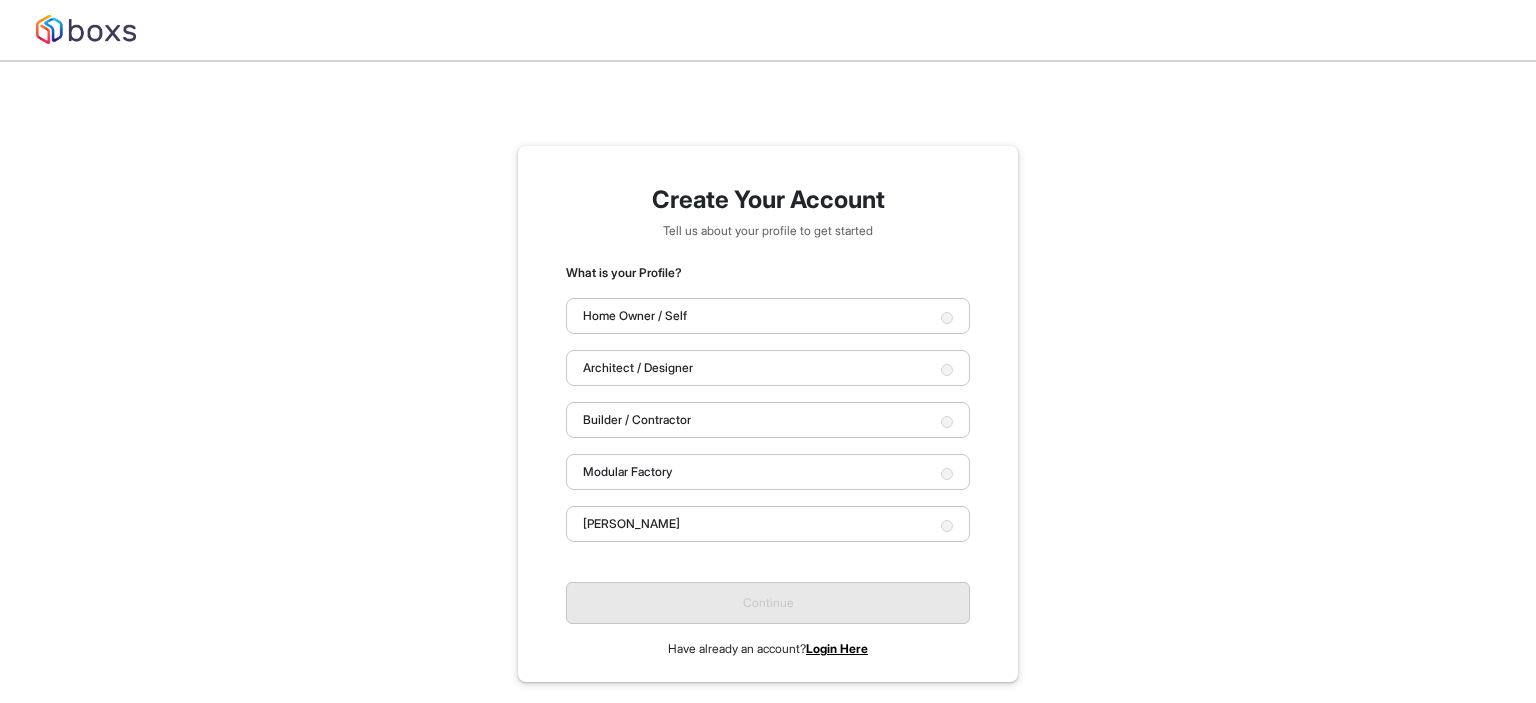 scroll, scrollTop: 0, scrollLeft: 0, axis: both 